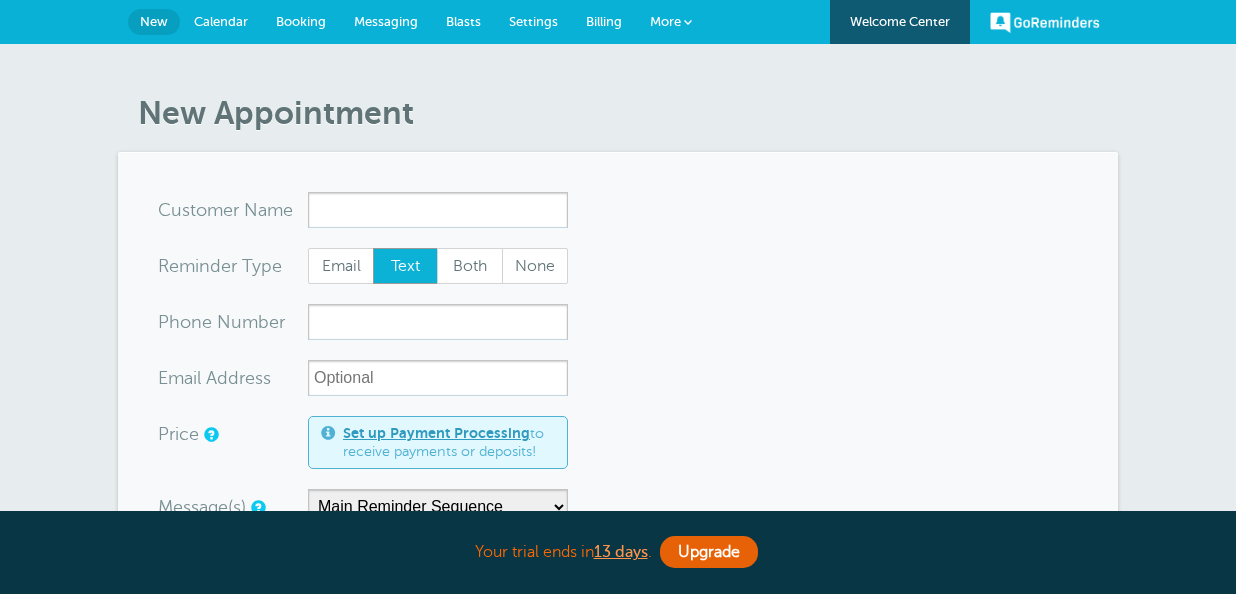 scroll, scrollTop: 0, scrollLeft: 0, axis: both 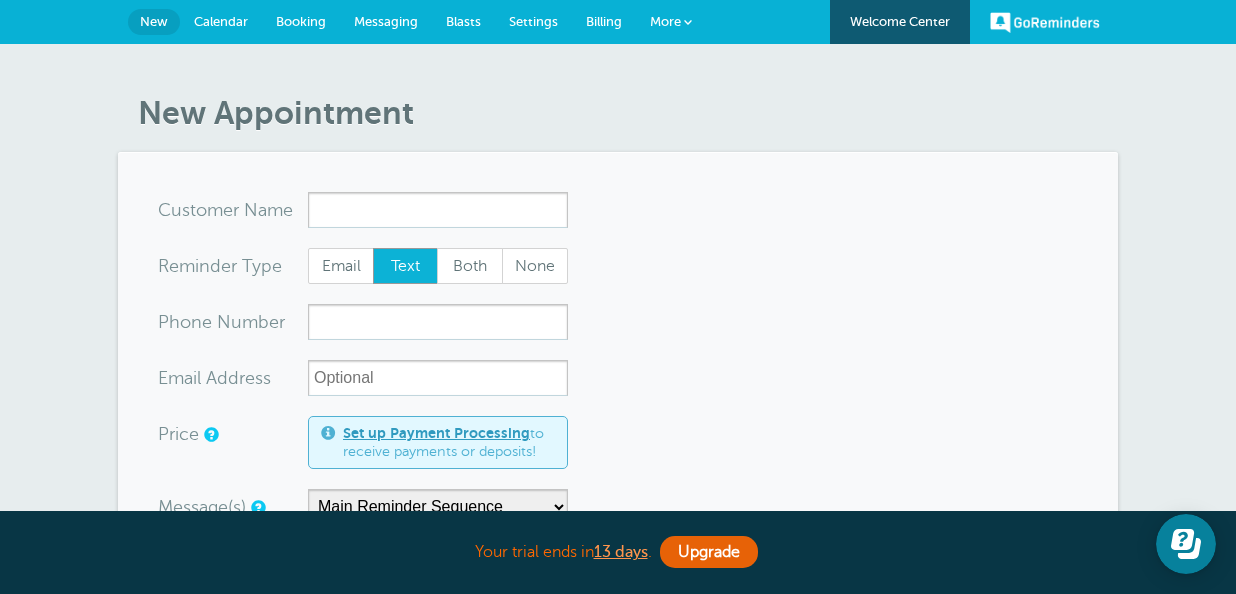 click on "Billing" at bounding box center [604, 22] 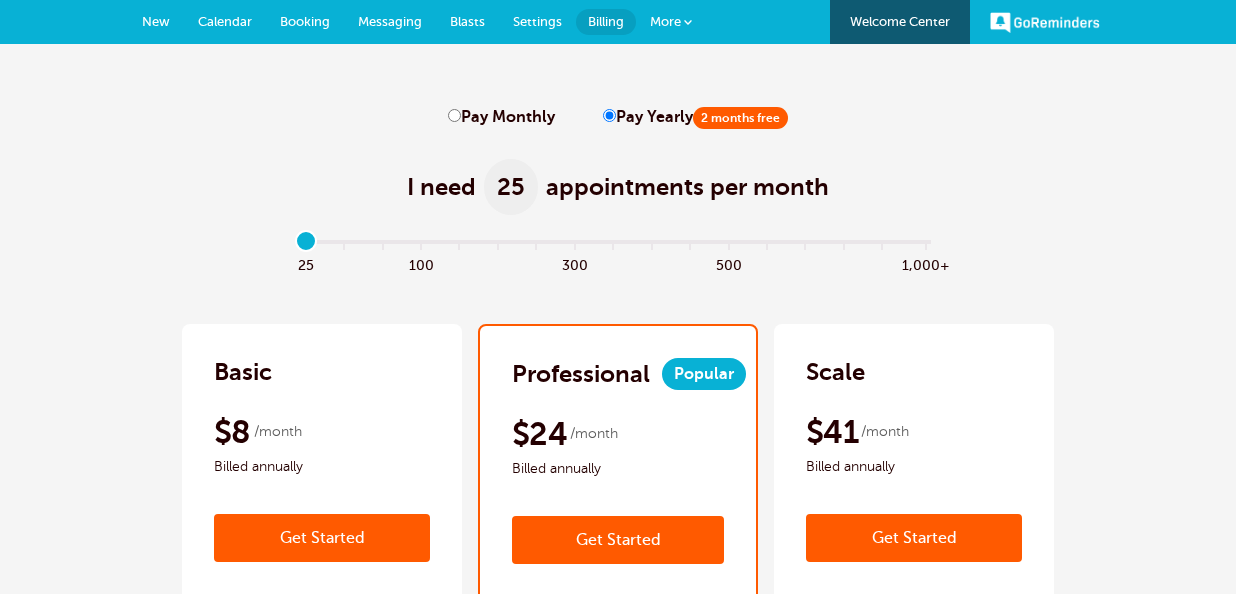 scroll, scrollTop: 0, scrollLeft: 0, axis: both 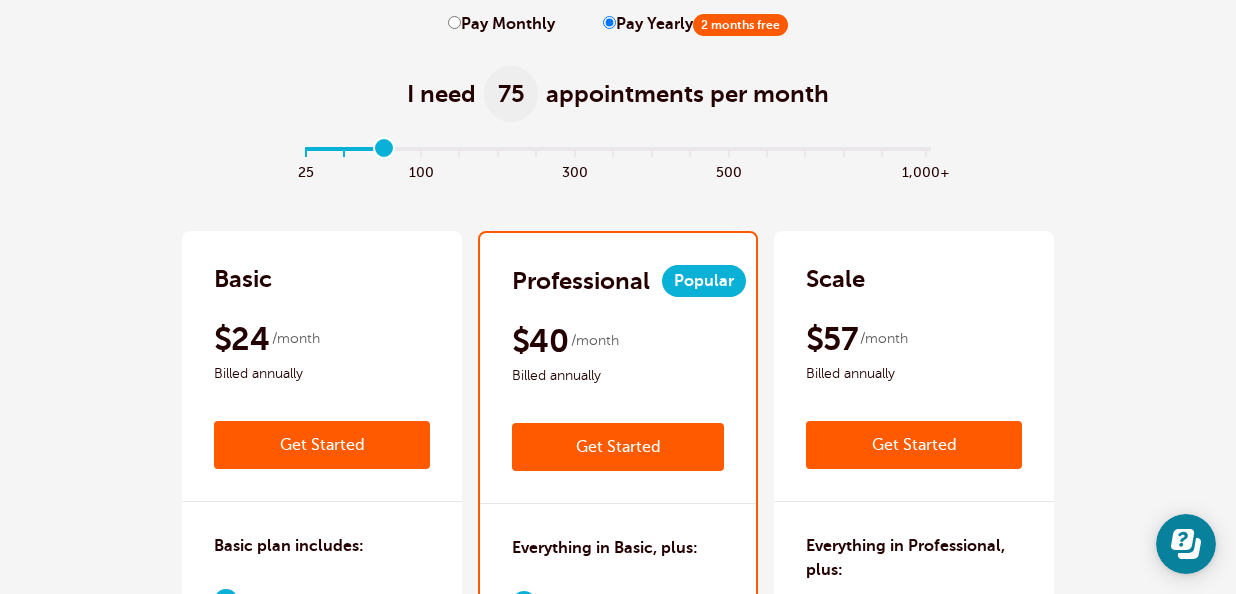 drag, startPoint x: 308, startPoint y: 148, endPoint x: 372, endPoint y: 145, distance: 64.070274 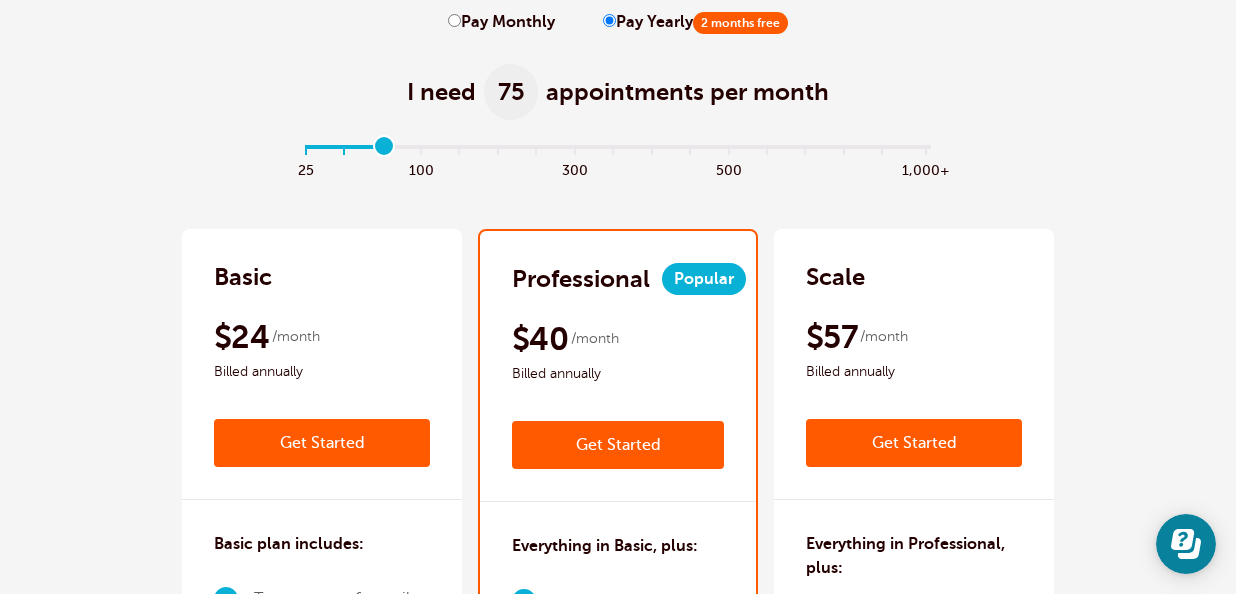 scroll, scrollTop: 0, scrollLeft: 0, axis: both 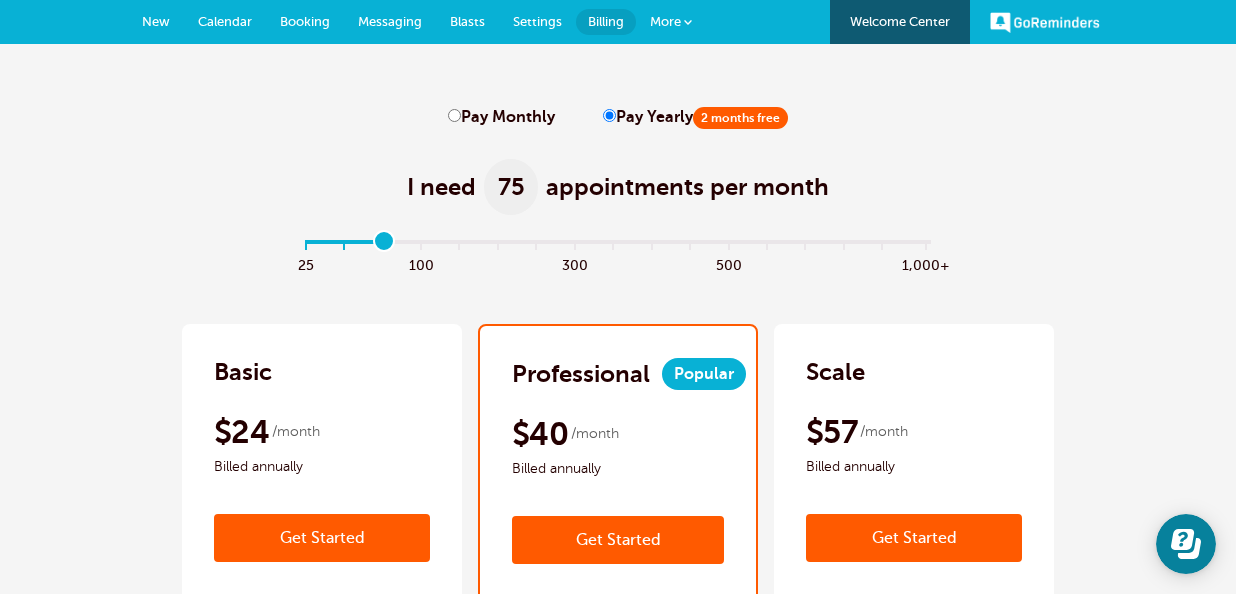 click on "Pay Monthly
Pay Yearly
2 months free
I need
75
appointments per month
Set monthly appointment volume
25 appts/month" at bounding box center [618, 5847] 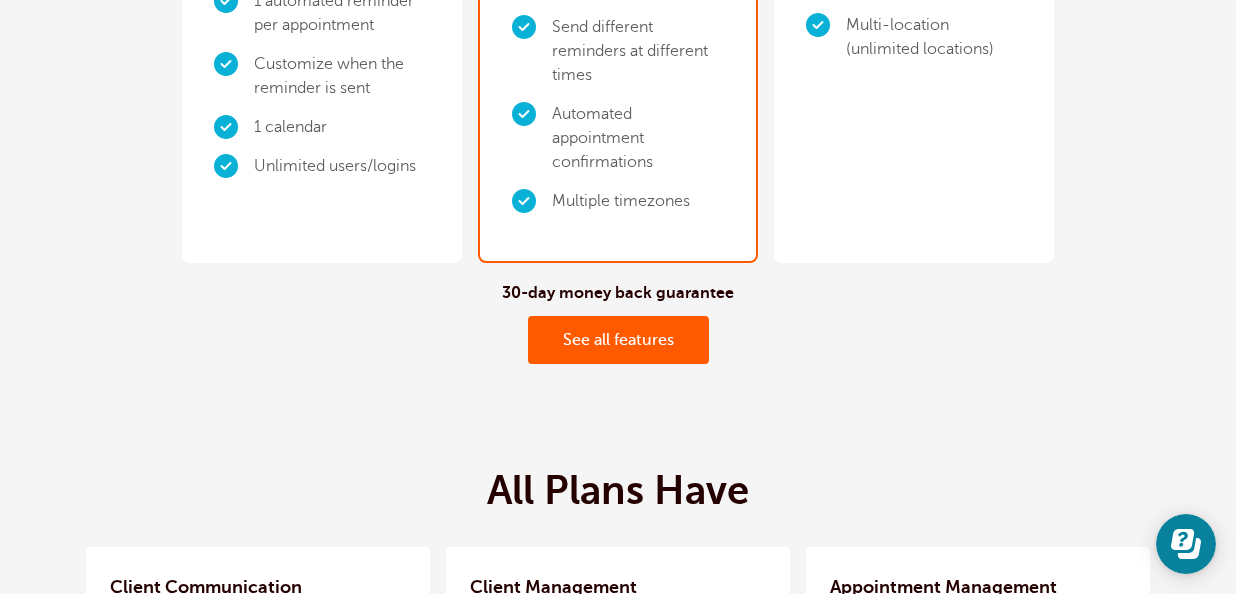 scroll, scrollTop: 760, scrollLeft: 0, axis: vertical 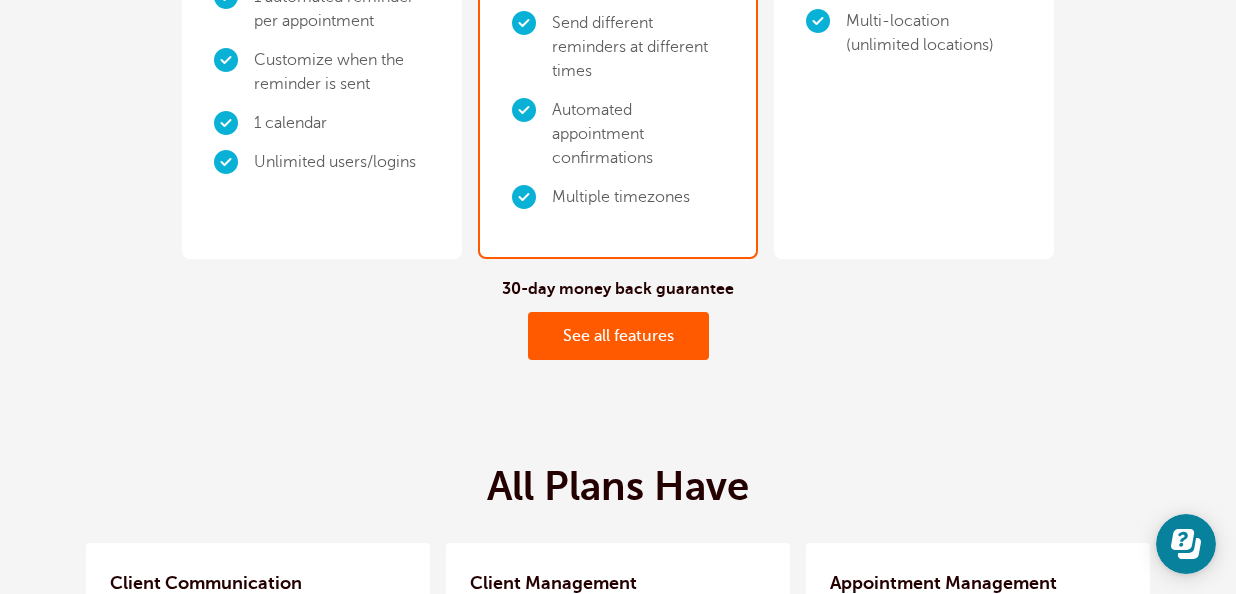 click on "30-day money back guarantee
See all features" at bounding box center [618, 319] 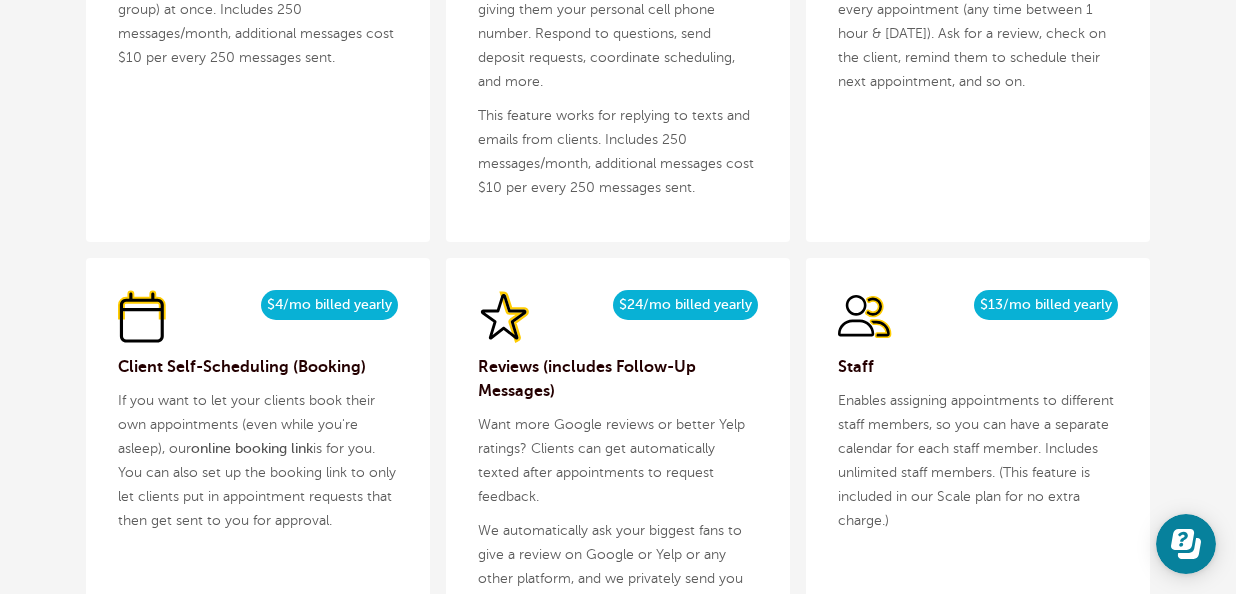 scroll, scrollTop: 2348, scrollLeft: 0, axis: vertical 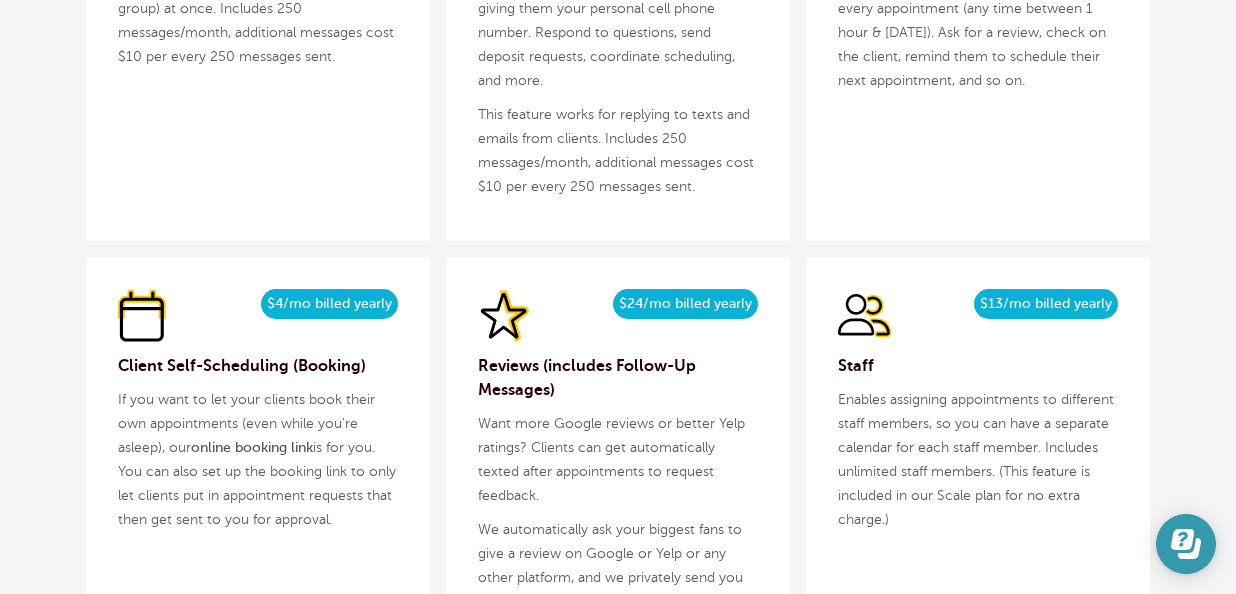 click 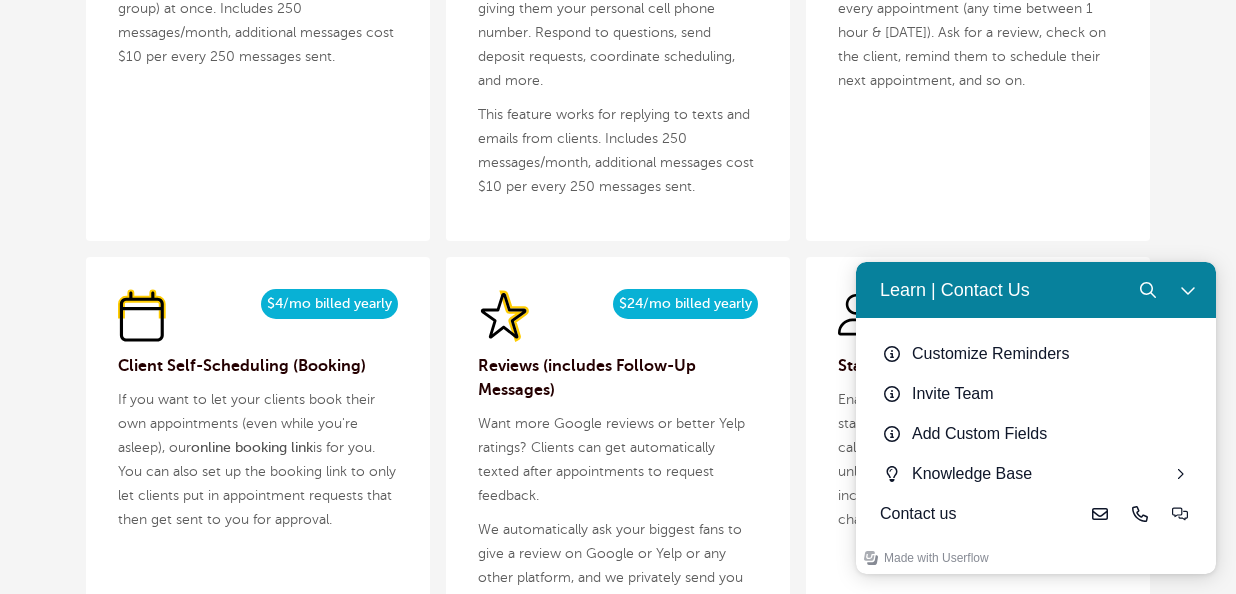 click on "$9/month
$8/mo billed yearly
Follow-Up Messages
Automatically send texts & emails after every appointment (any time between 1 hour & 3 years later). Ask for a review, check on the client, remind them
to schedule their next appointment, and so on." at bounding box center (978, 41) 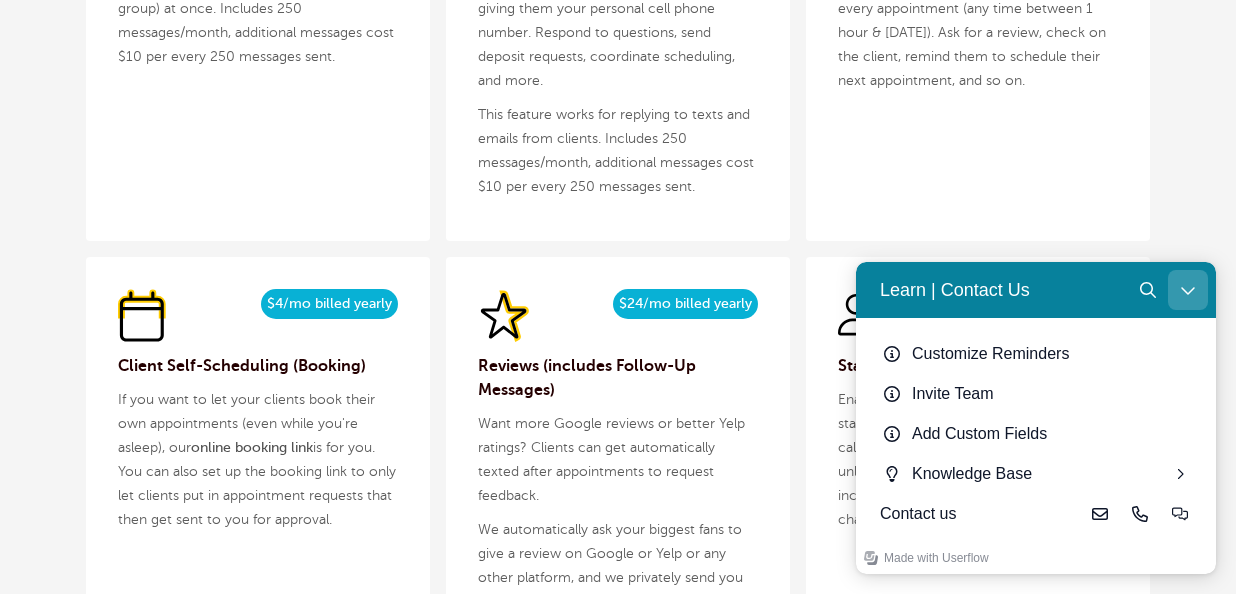 click 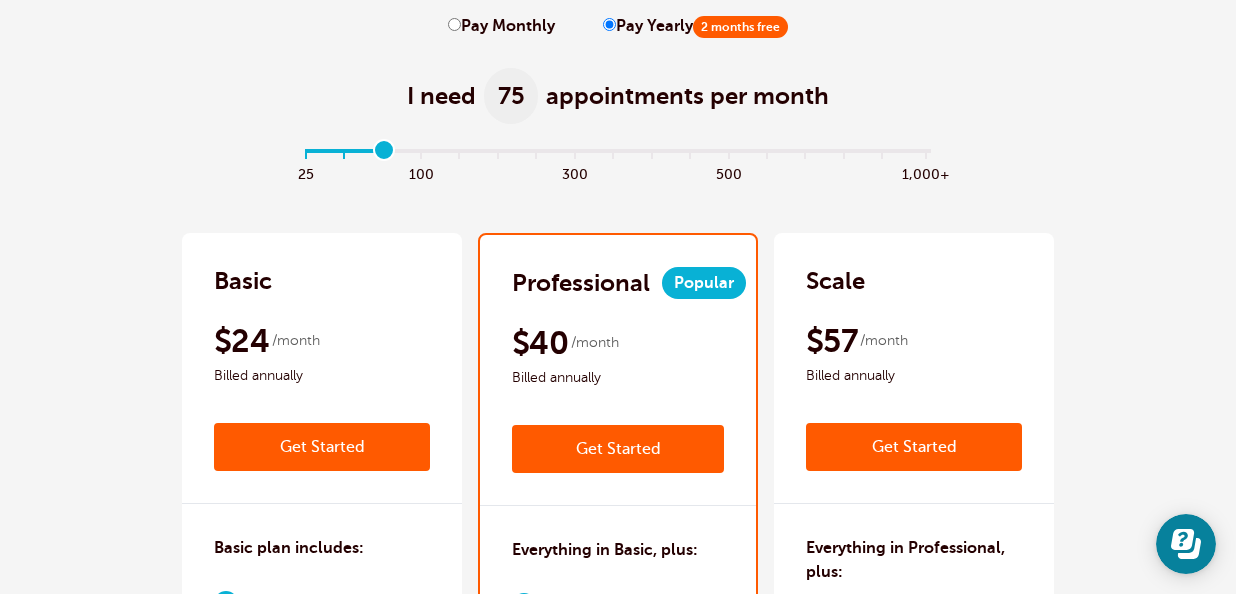 scroll, scrollTop: 0, scrollLeft: 0, axis: both 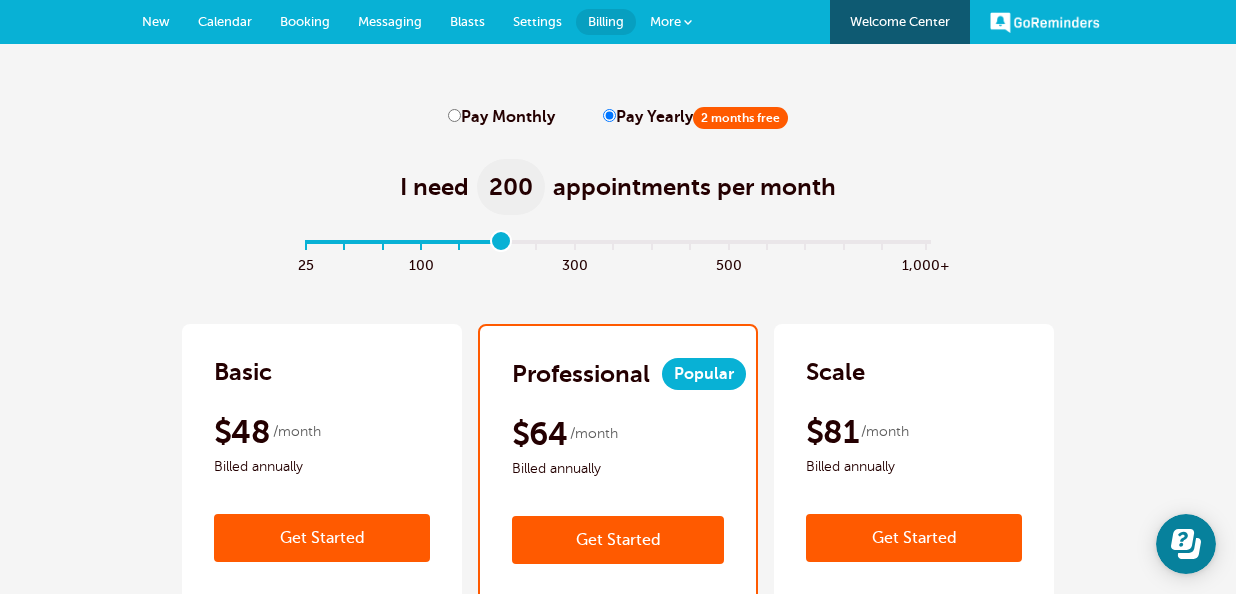 drag, startPoint x: 385, startPoint y: 240, endPoint x: 496, endPoint y: 233, distance: 111.220505 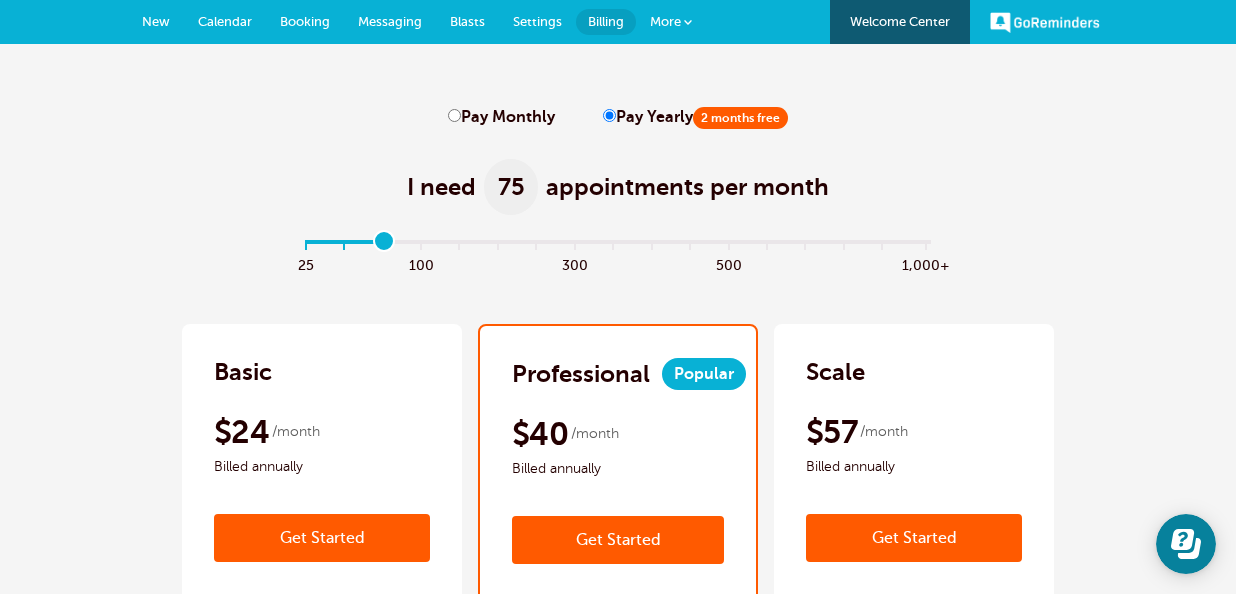 drag, startPoint x: 500, startPoint y: 235, endPoint x: 398, endPoint y: 245, distance: 102.48902 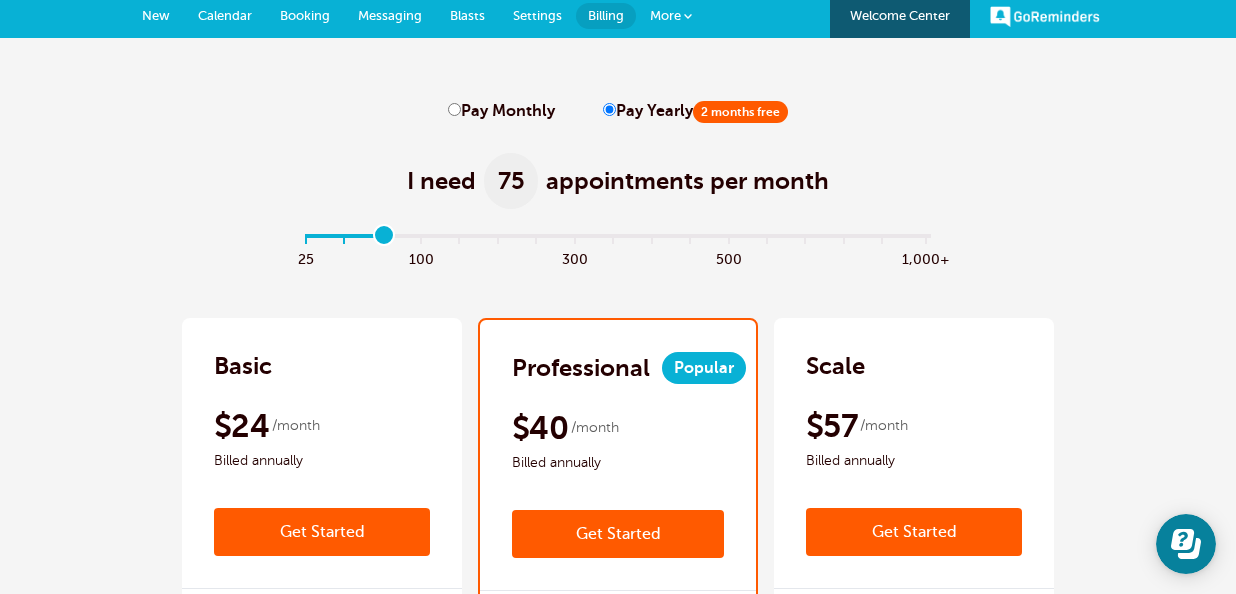 scroll, scrollTop: 0, scrollLeft: 0, axis: both 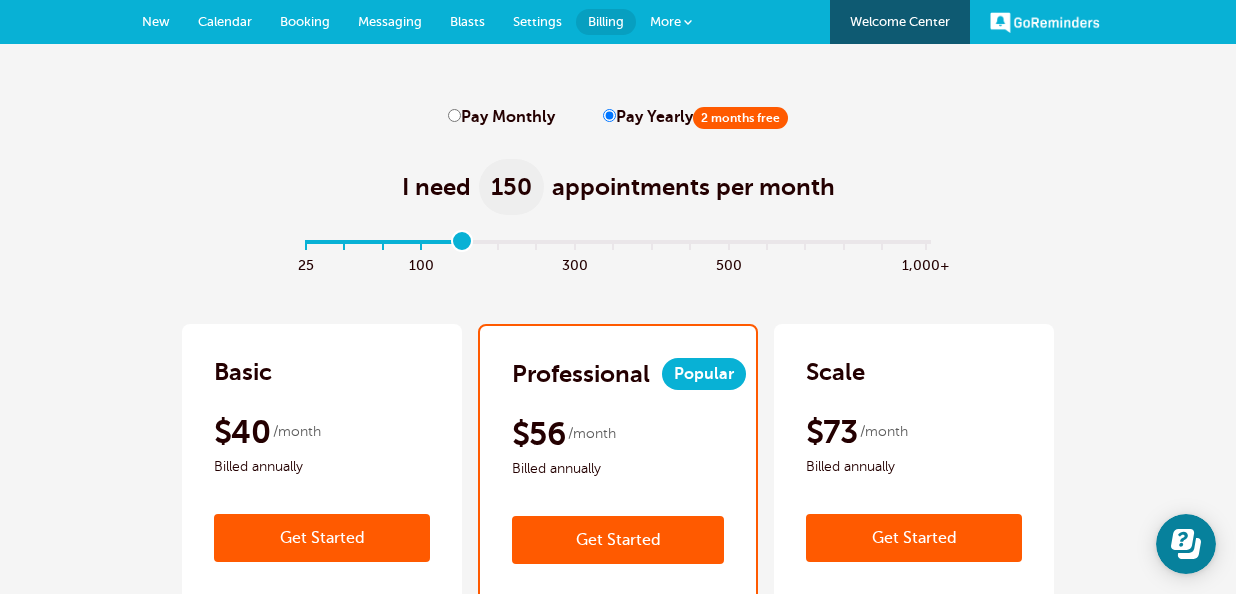 drag, startPoint x: 382, startPoint y: 240, endPoint x: 457, endPoint y: 236, distance: 75.10659 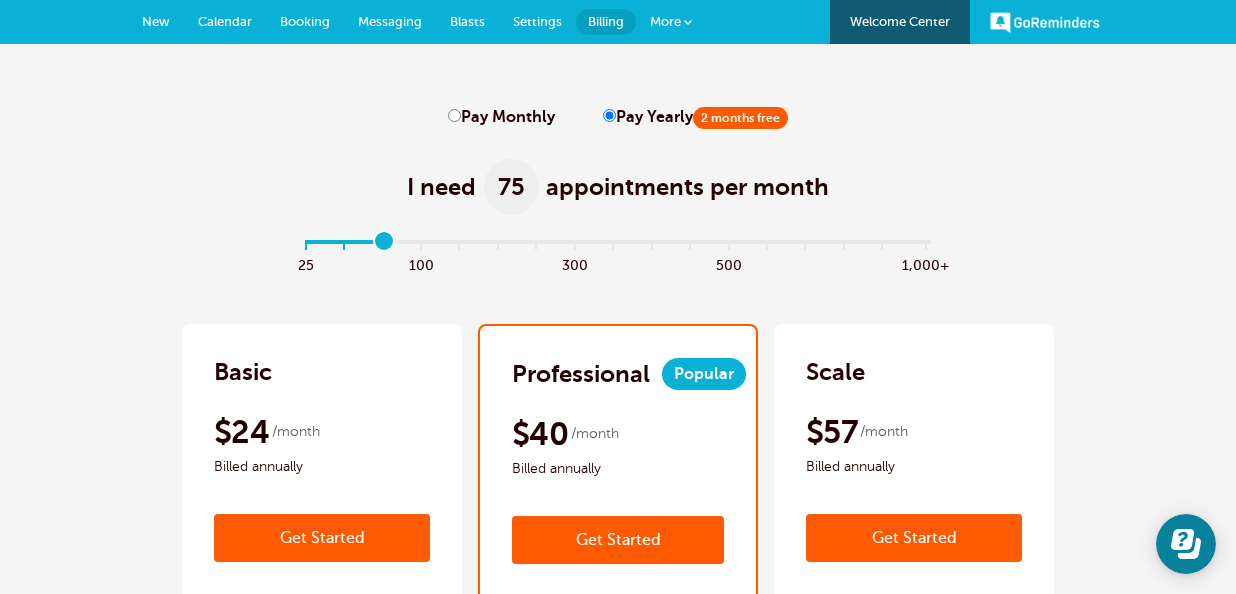 drag, startPoint x: 441, startPoint y: 241, endPoint x: 391, endPoint y: 244, distance: 50.08992 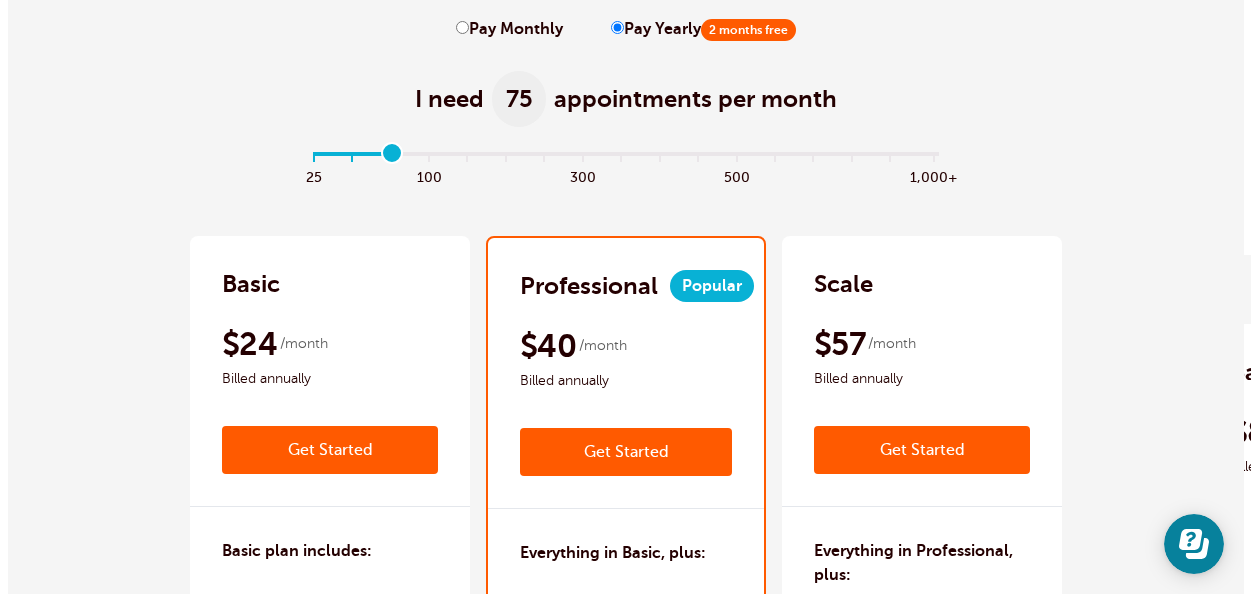 scroll, scrollTop: 0, scrollLeft: 0, axis: both 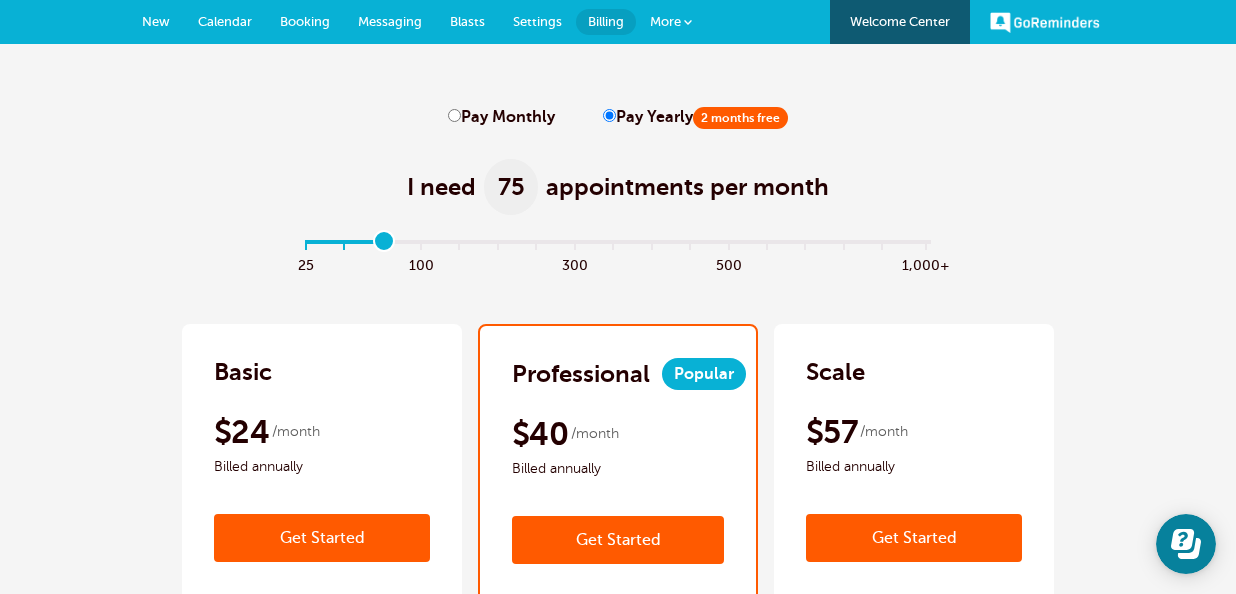 click on "More" at bounding box center (665, 21) 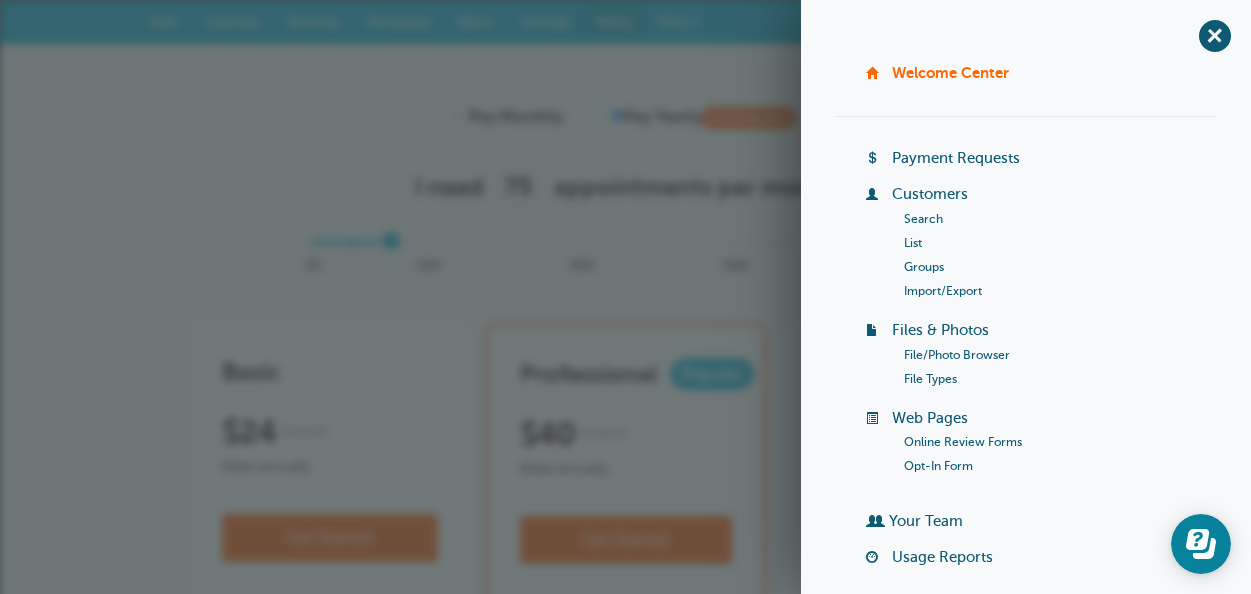 click on "Customers" at bounding box center (930, 194) 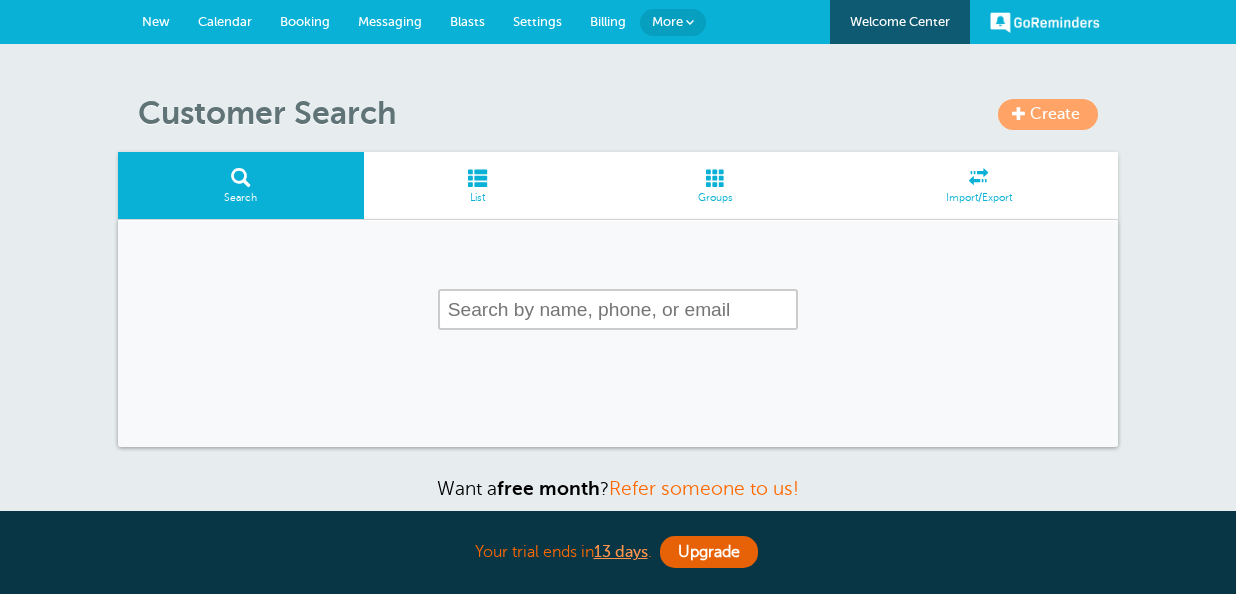 scroll, scrollTop: 0, scrollLeft: 0, axis: both 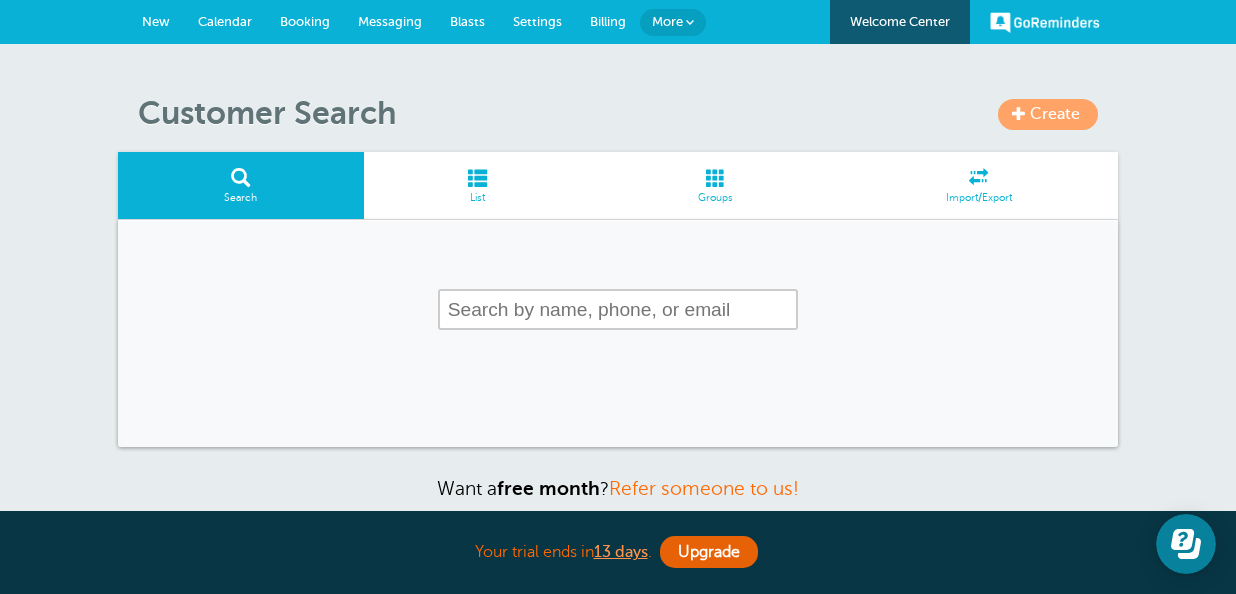 click at bounding box center (716, 177) 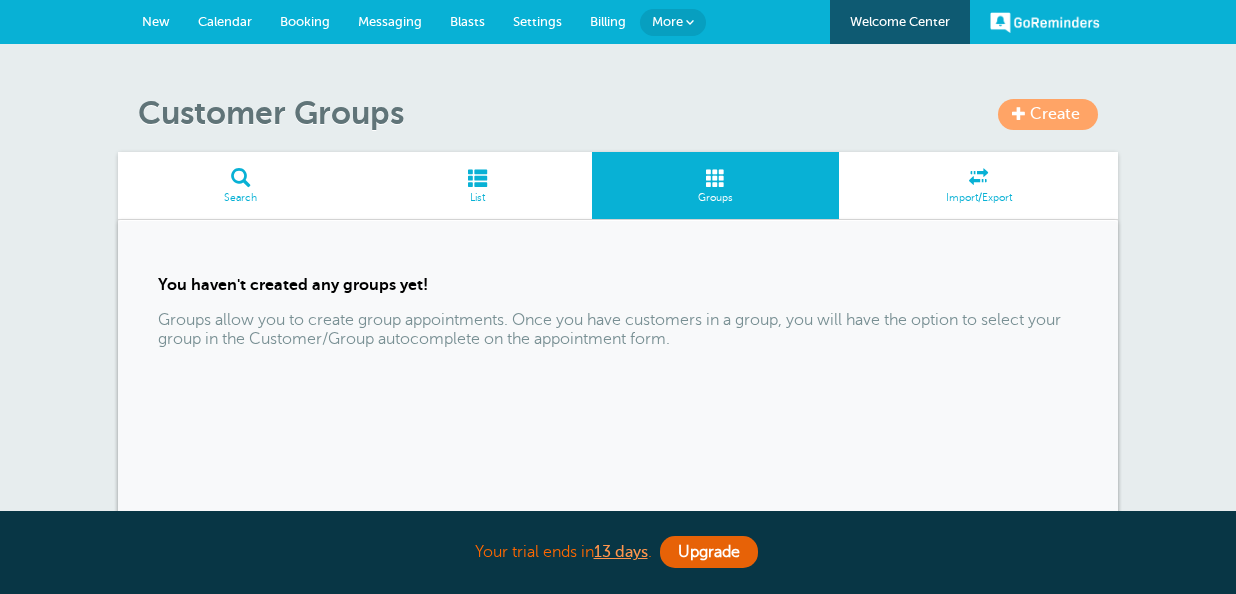 scroll, scrollTop: 0, scrollLeft: 0, axis: both 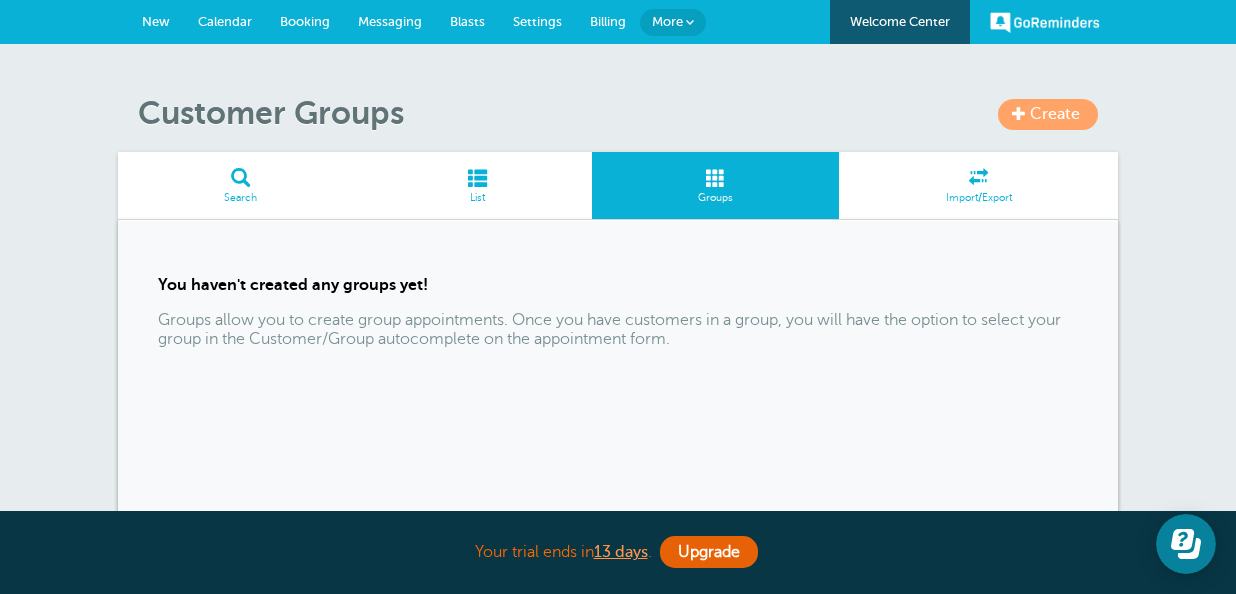 click on "Create" at bounding box center (1048, 114) 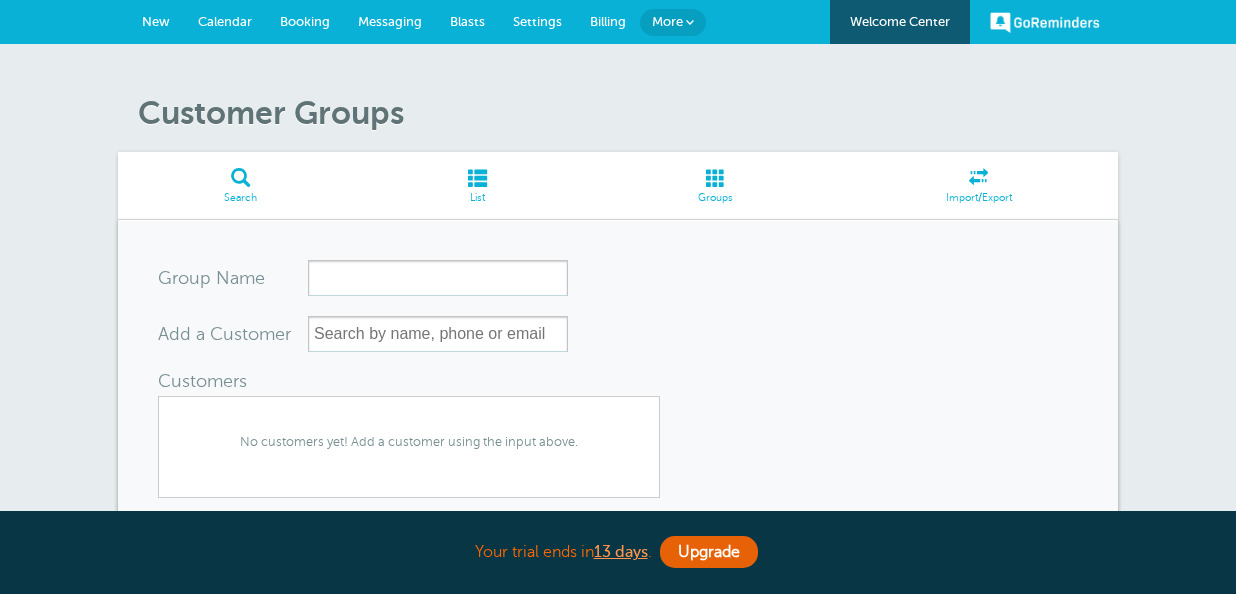 scroll, scrollTop: 0, scrollLeft: 0, axis: both 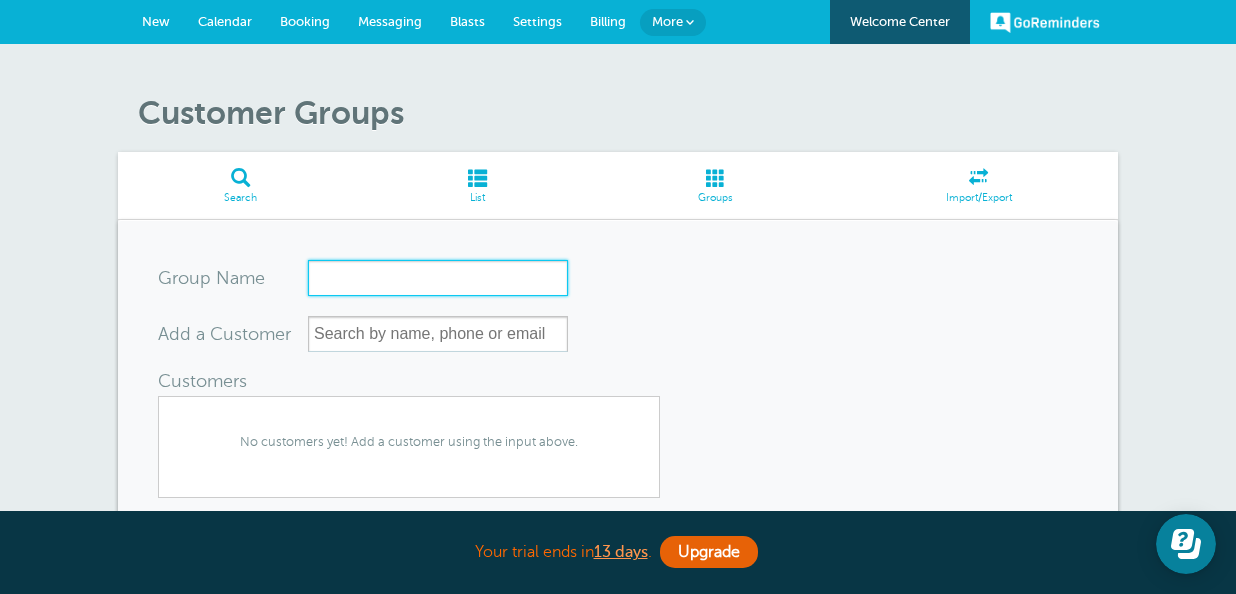 click on "Group Name" at bounding box center [438, 278] 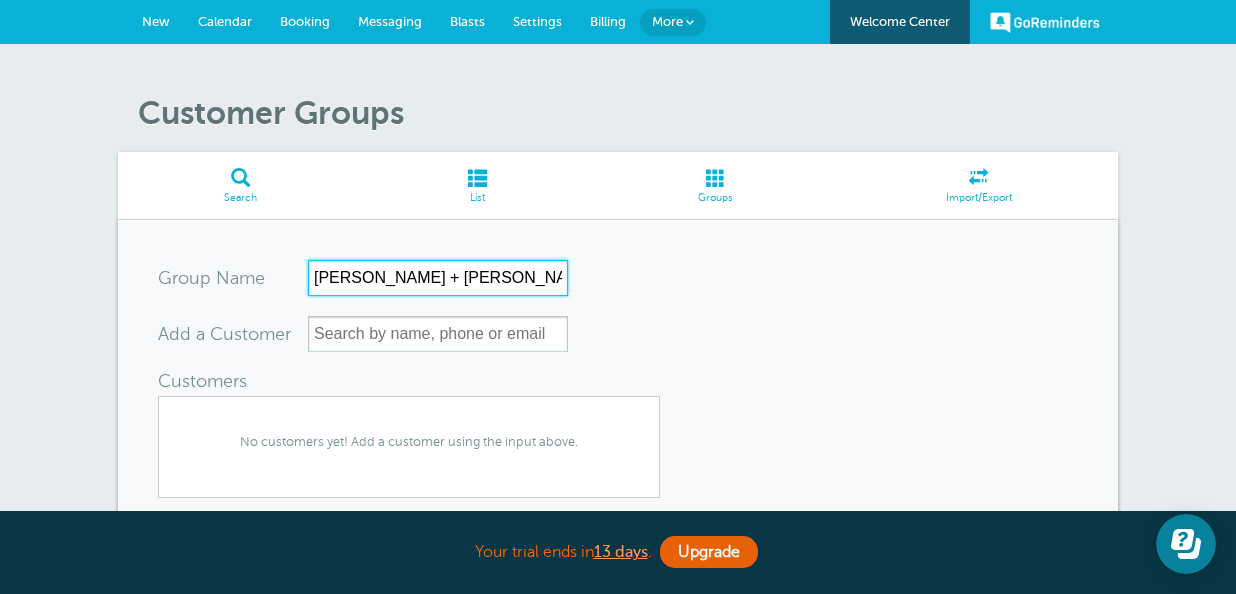 type on "[PERSON_NAME] + [PERSON_NAME]" 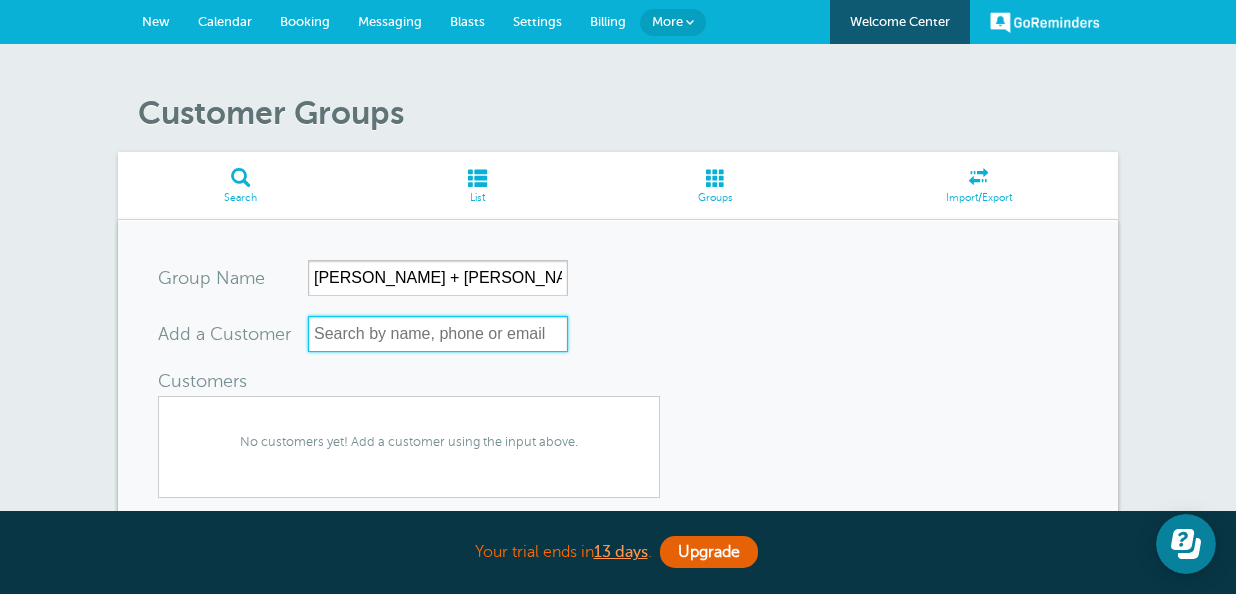 click at bounding box center [438, 334] 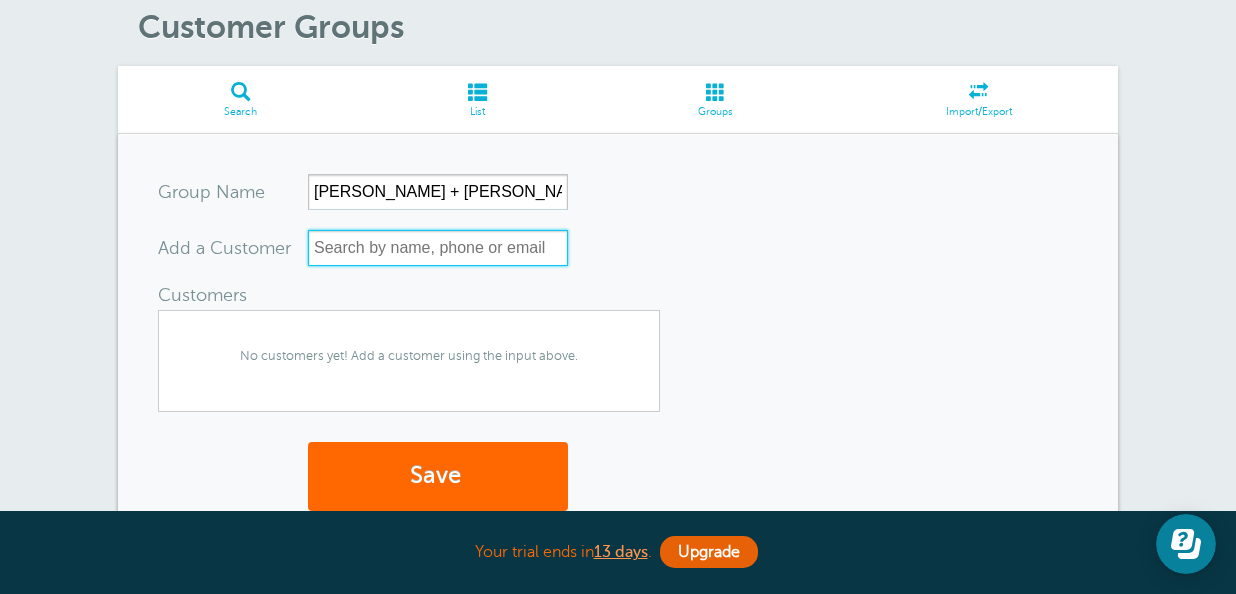 scroll, scrollTop: 81, scrollLeft: 0, axis: vertical 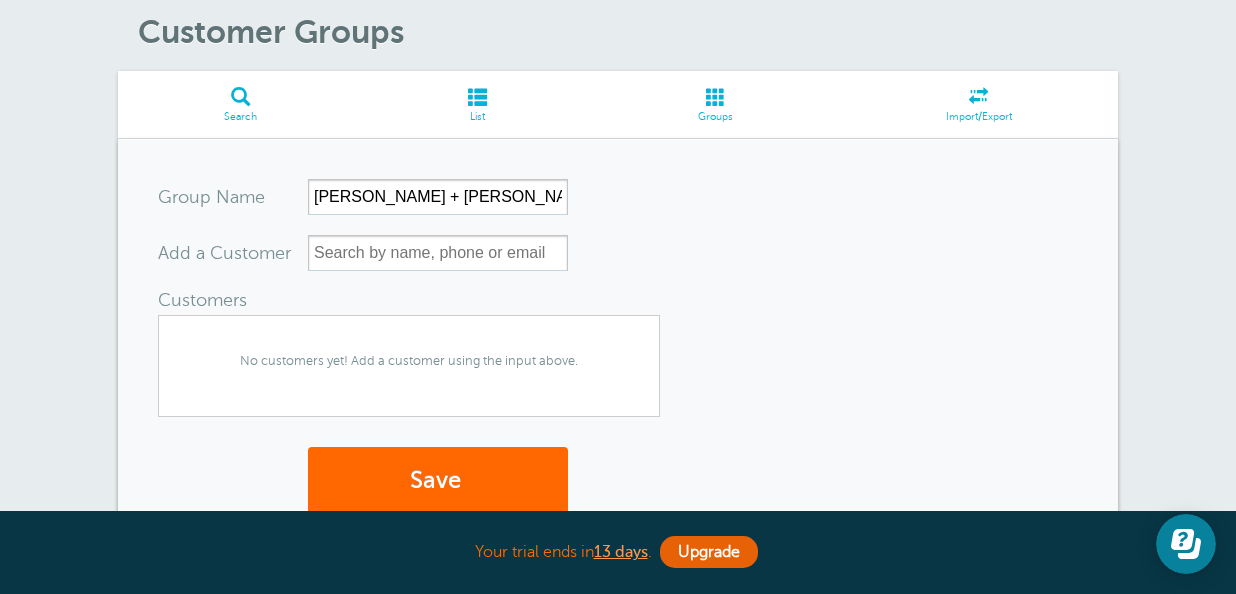 click at bounding box center [478, 96] 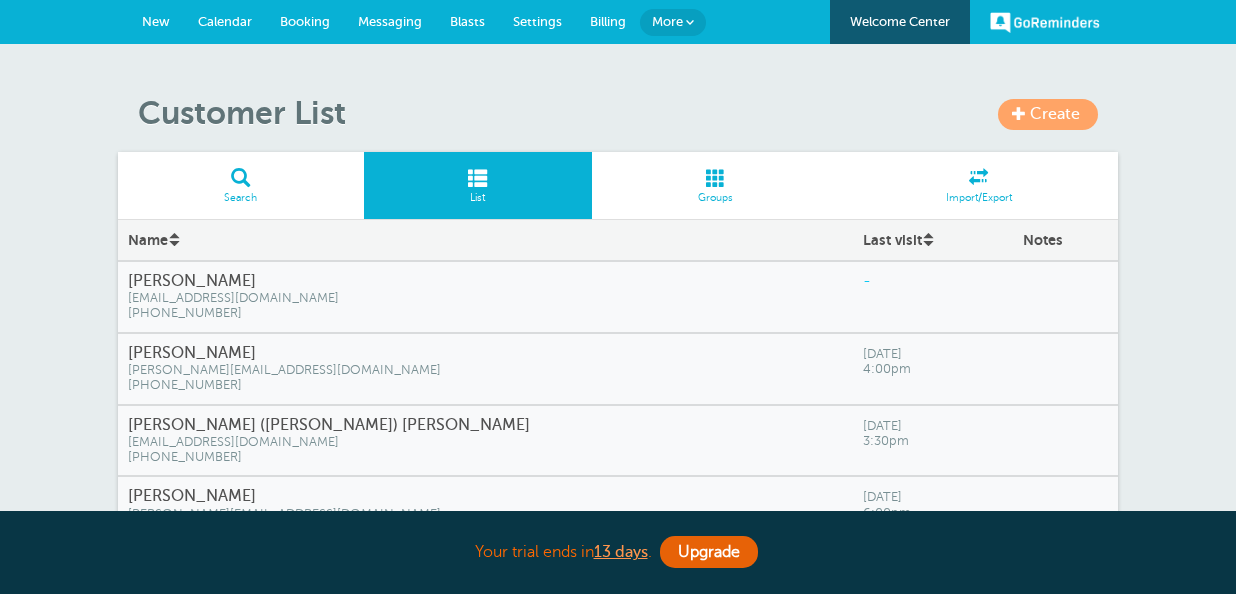 scroll, scrollTop: 0, scrollLeft: 0, axis: both 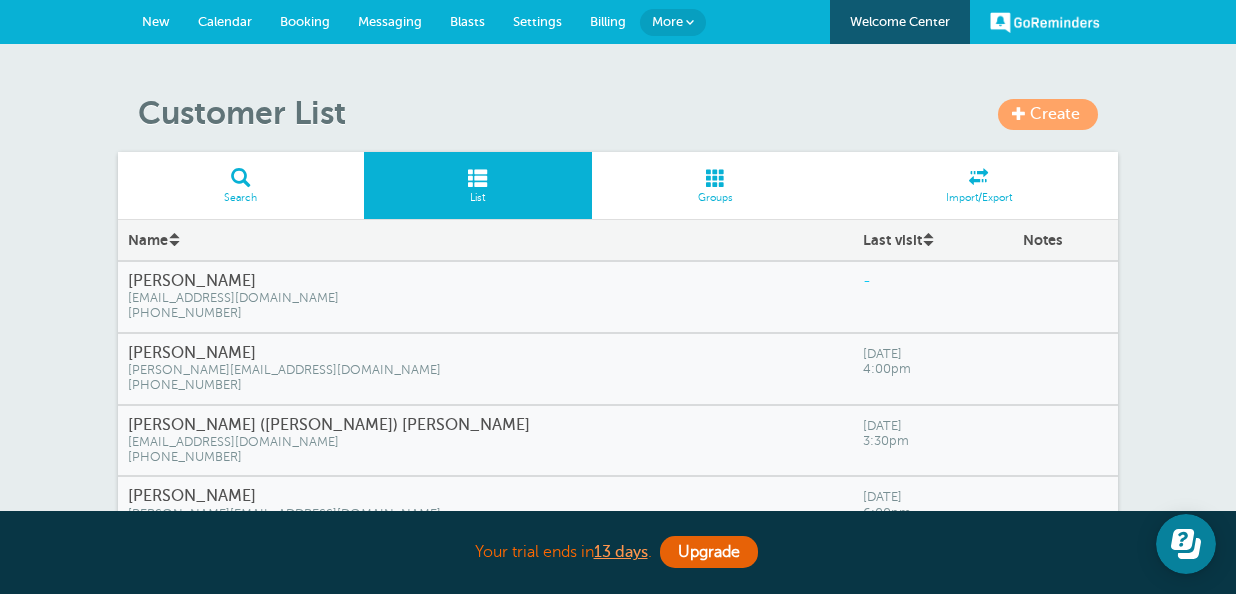 click at bounding box center (716, 177) 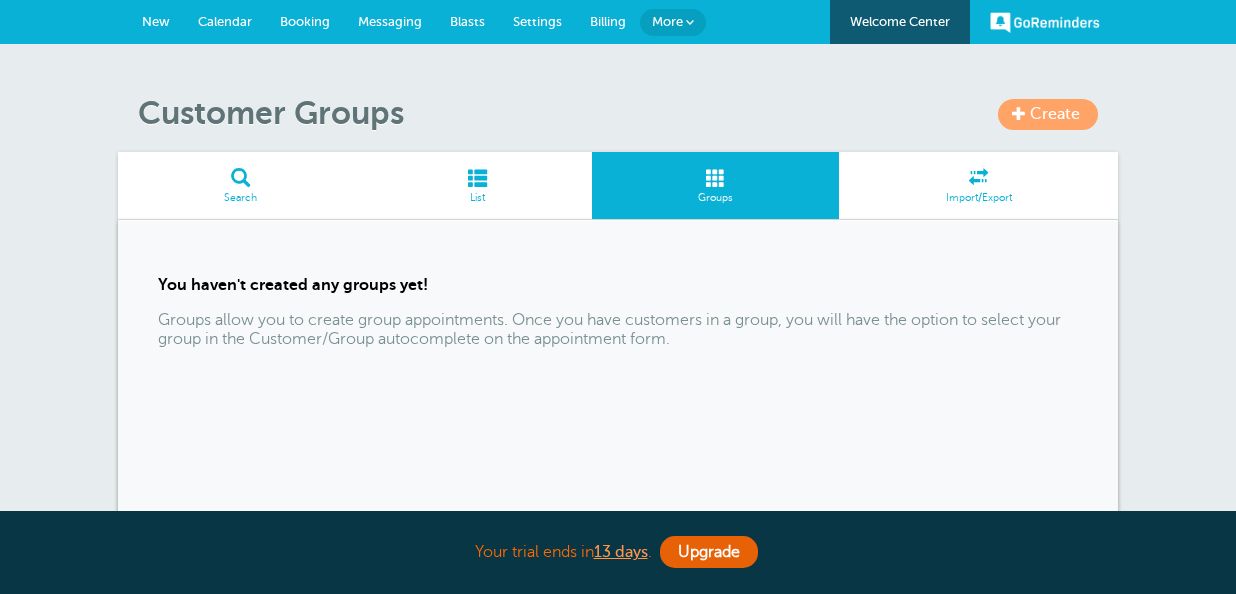 scroll, scrollTop: 0, scrollLeft: 0, axis: both 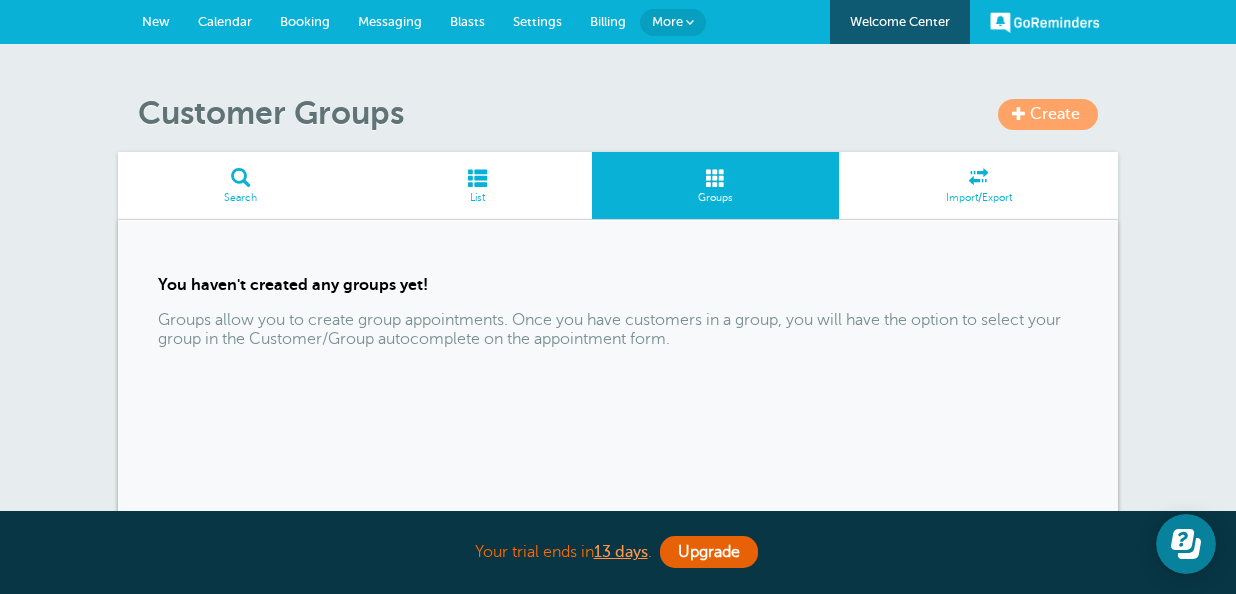 click on "Create
Customer Groups
Search
List
Groups
Import/Export
You haven't created any groups yet!
Groups allow you to create group appointments. Once you have customers in a group, you
will have the option to select your group in the Customer/Group autocomplete on the appointment form.
Want a  free month ?" at bounding box center [618, 403] 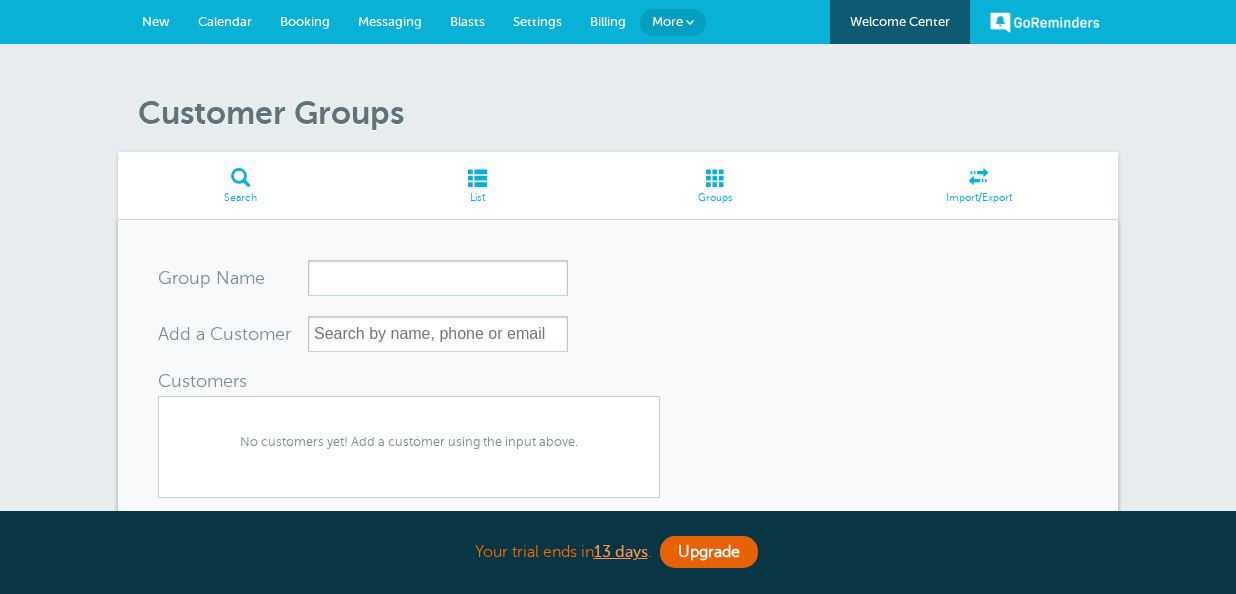 scroll, scrollTop: 0, scrollLeft: 0, axis: both 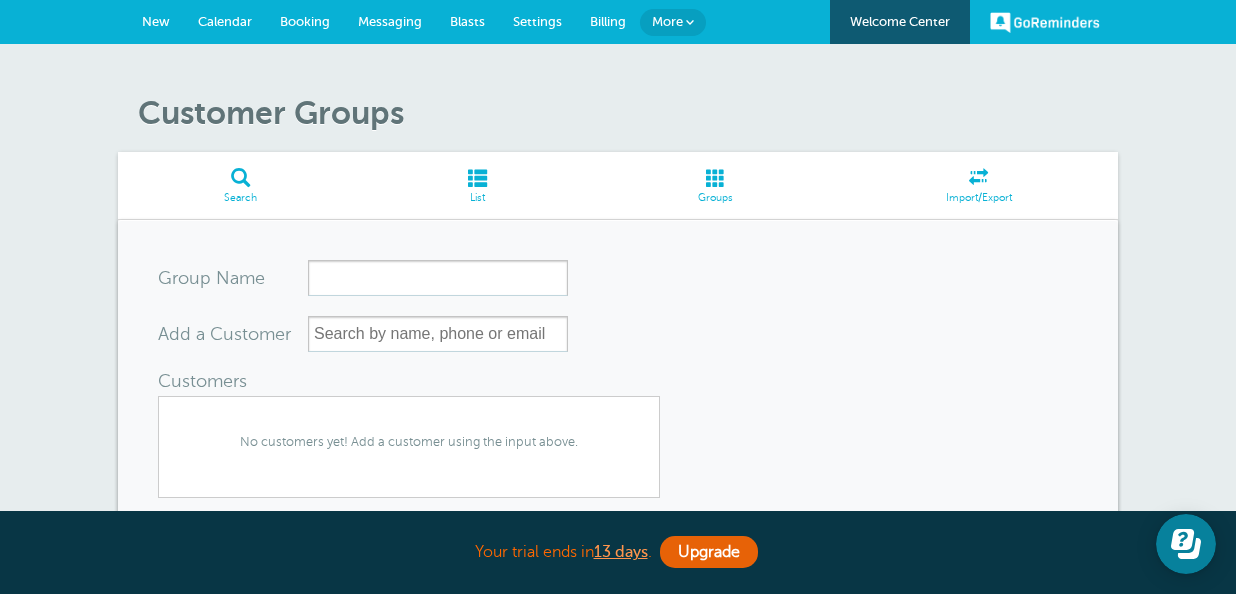 click on "New" at bounding box center (156, 21) 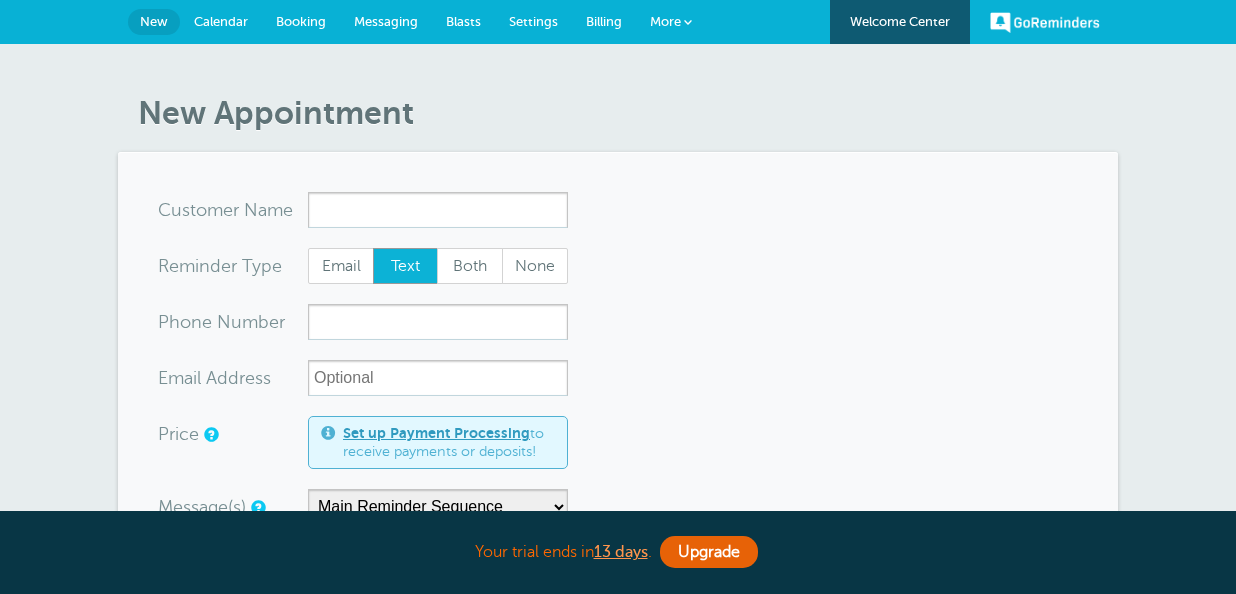 scroll, scrollTop: 0, scrollLeft: 0, axis: both 